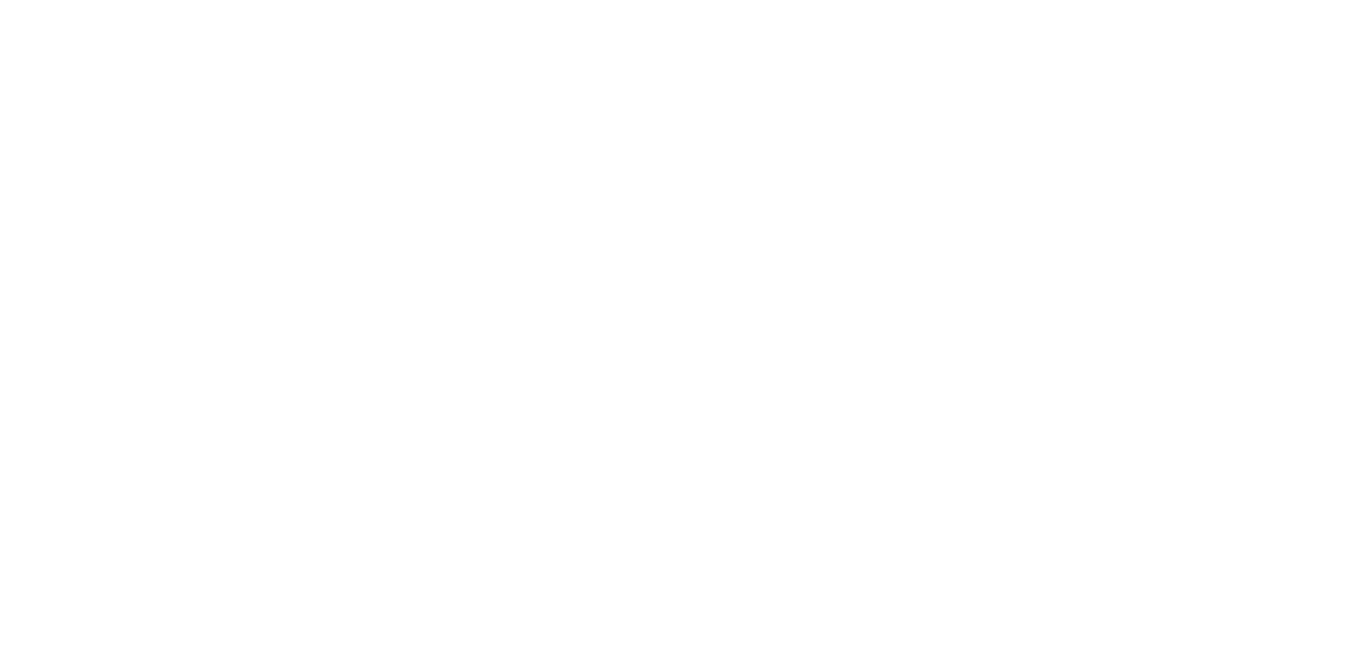scroll, scrollTop: 0, scrollLeft: 0, axis: both 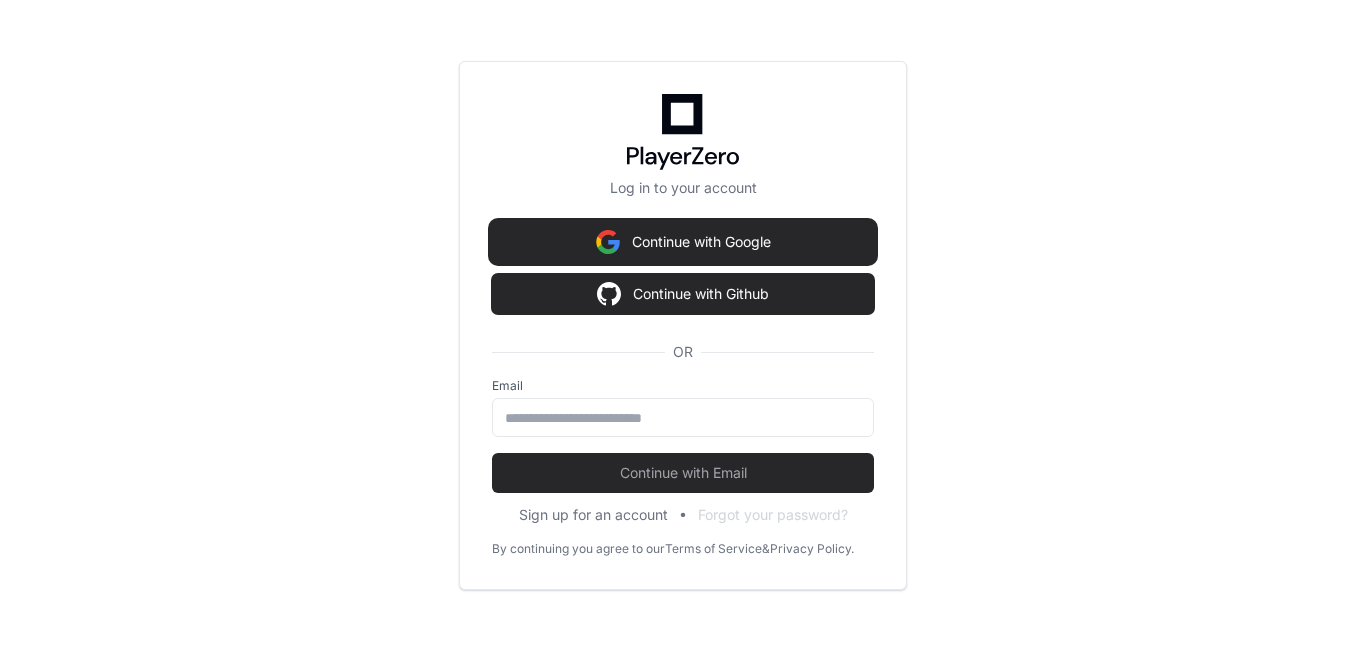 click on "Continue with Google" at bounding box center (683, 242) 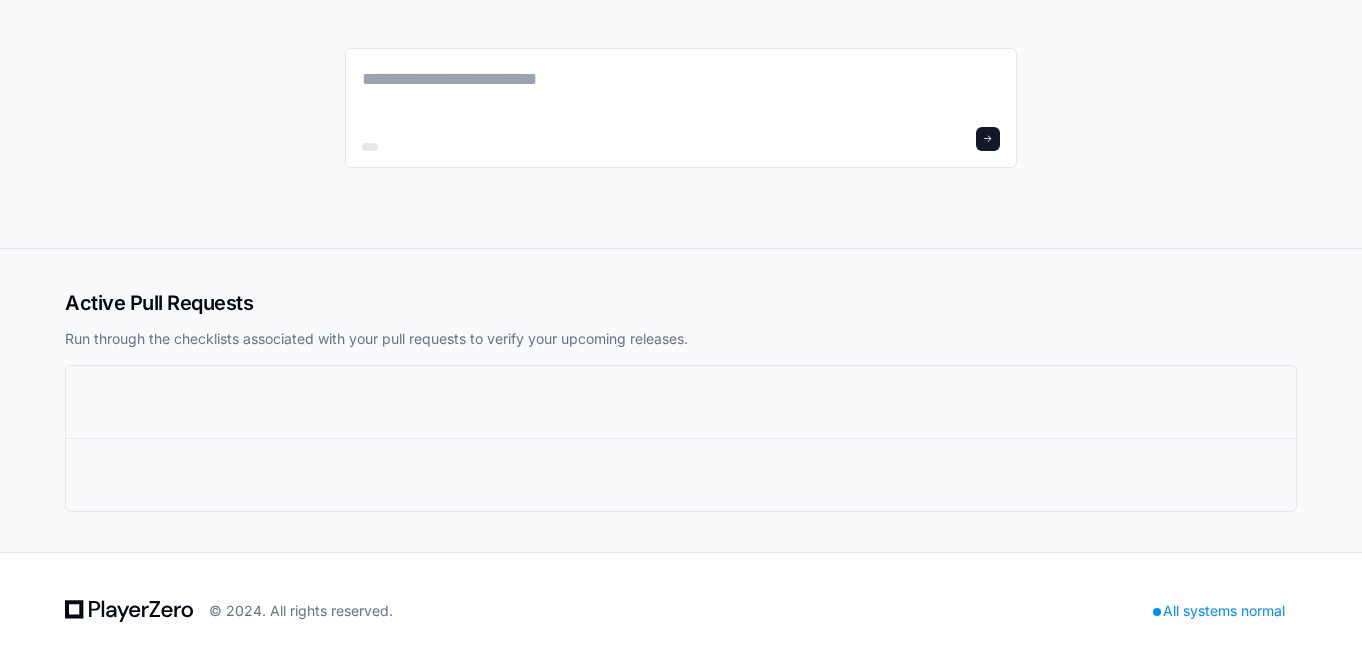 scroll, scrollTop: 0, scrollLeft: 0, axis: both 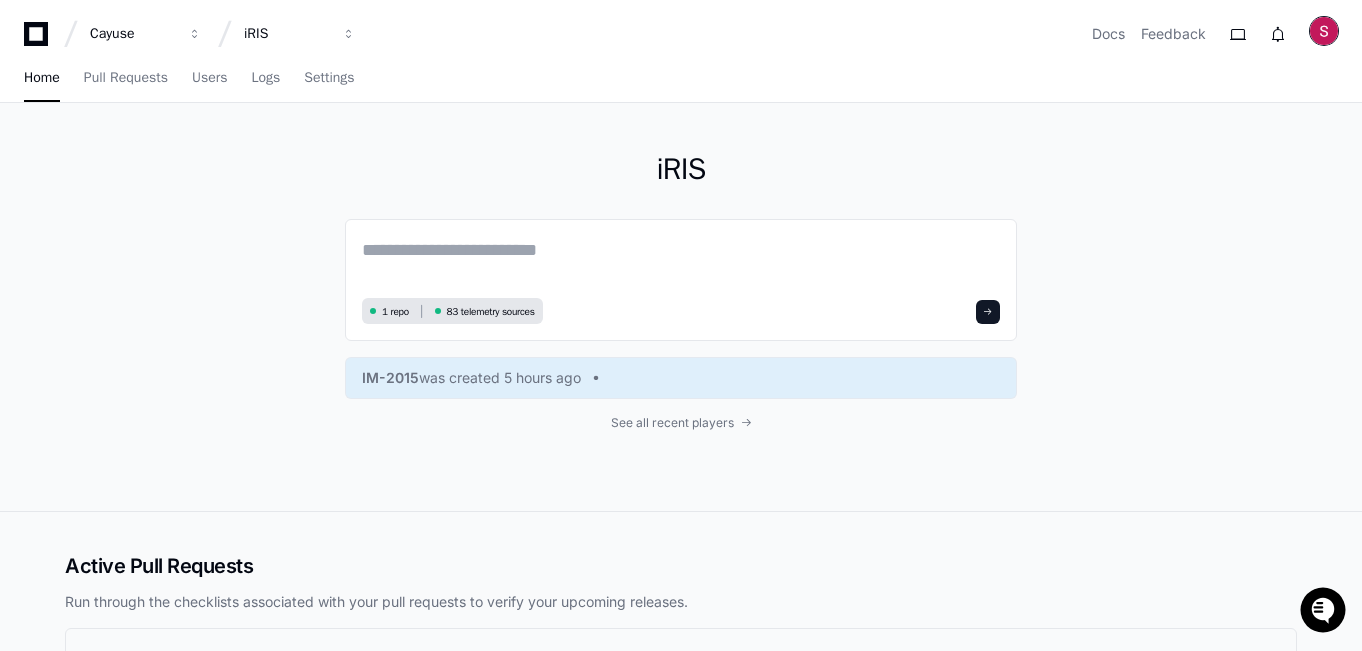 click at bounding box center [1324, 31] 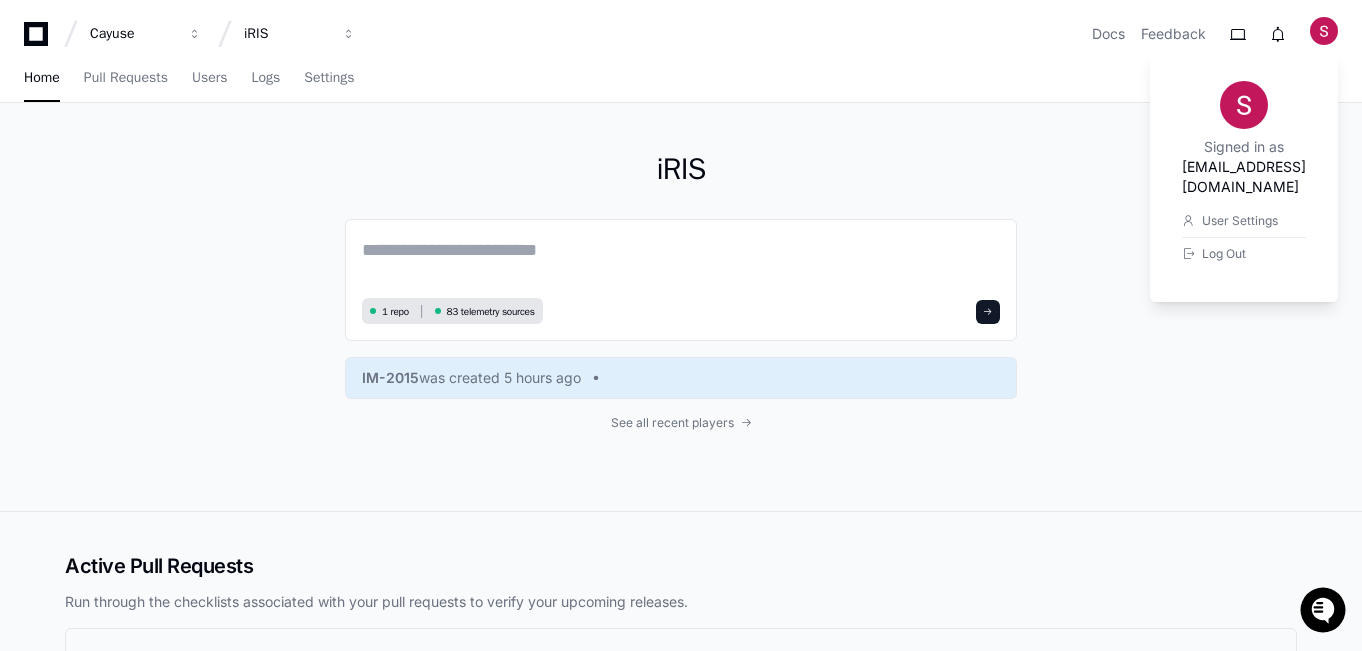 click on "Home Pull Requests Users Logs Settings" at bounding box center [681, 79] 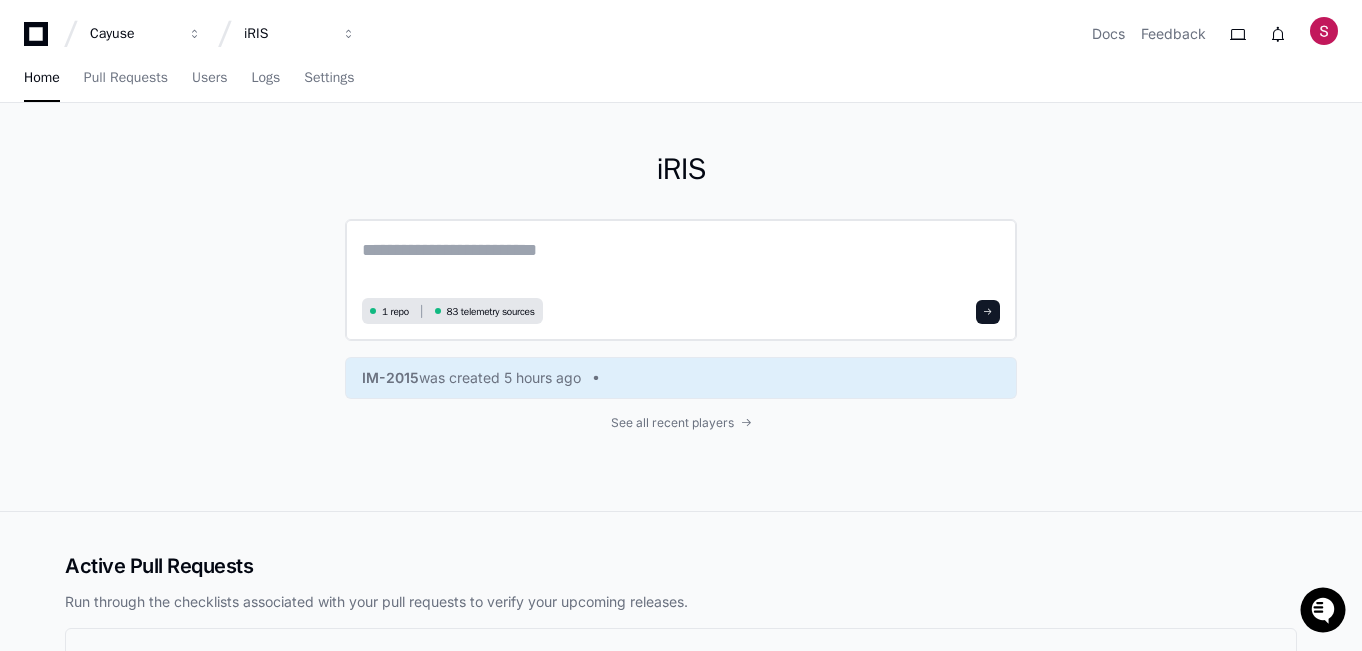 click 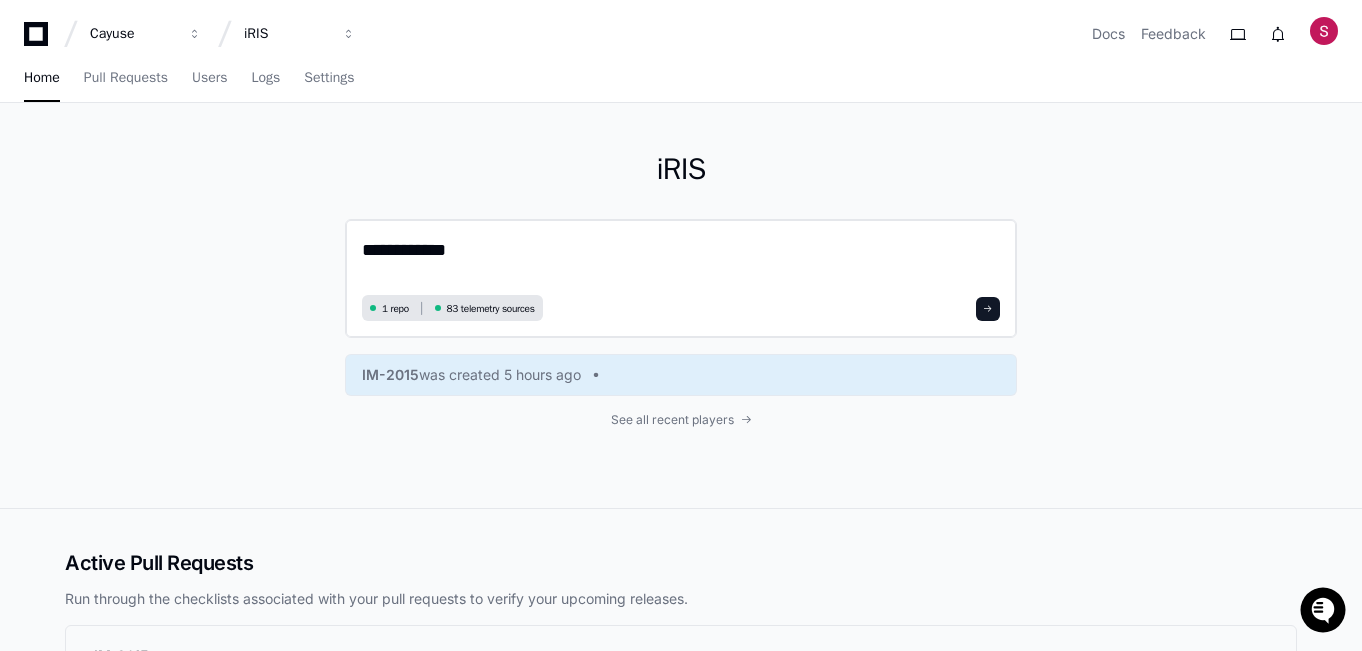 click on "**********" 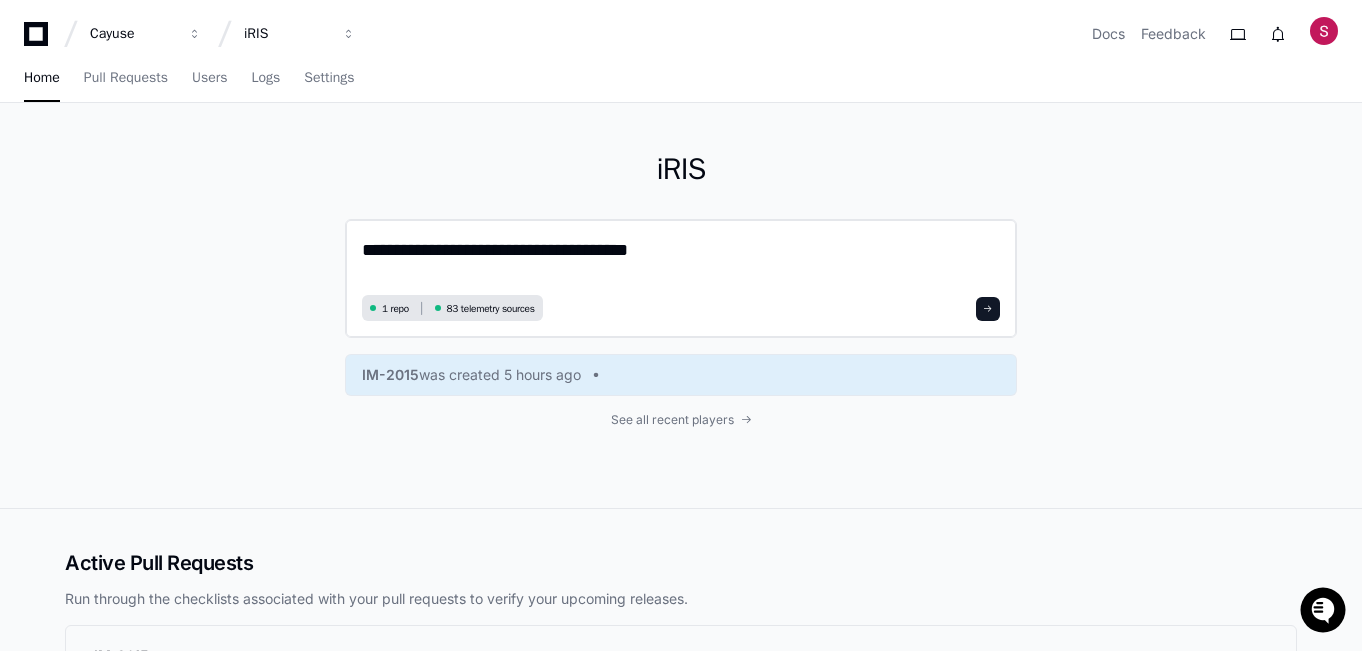 click on "**********" 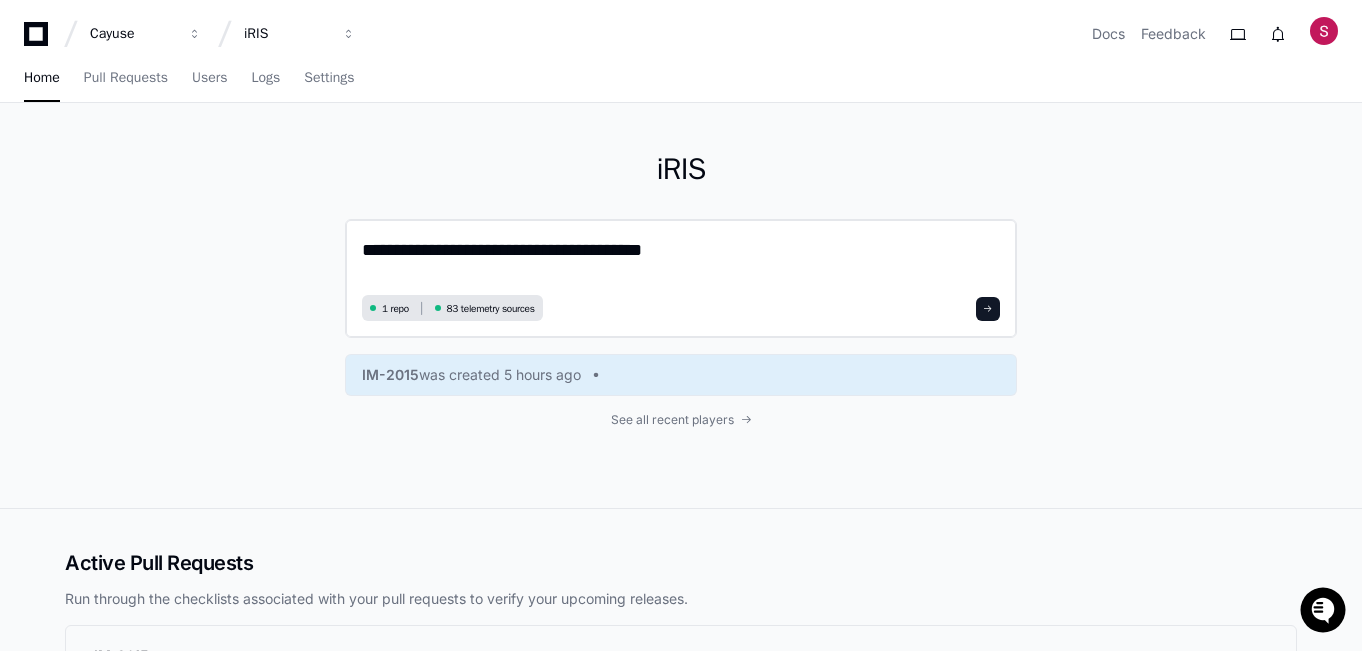 click on "**********" 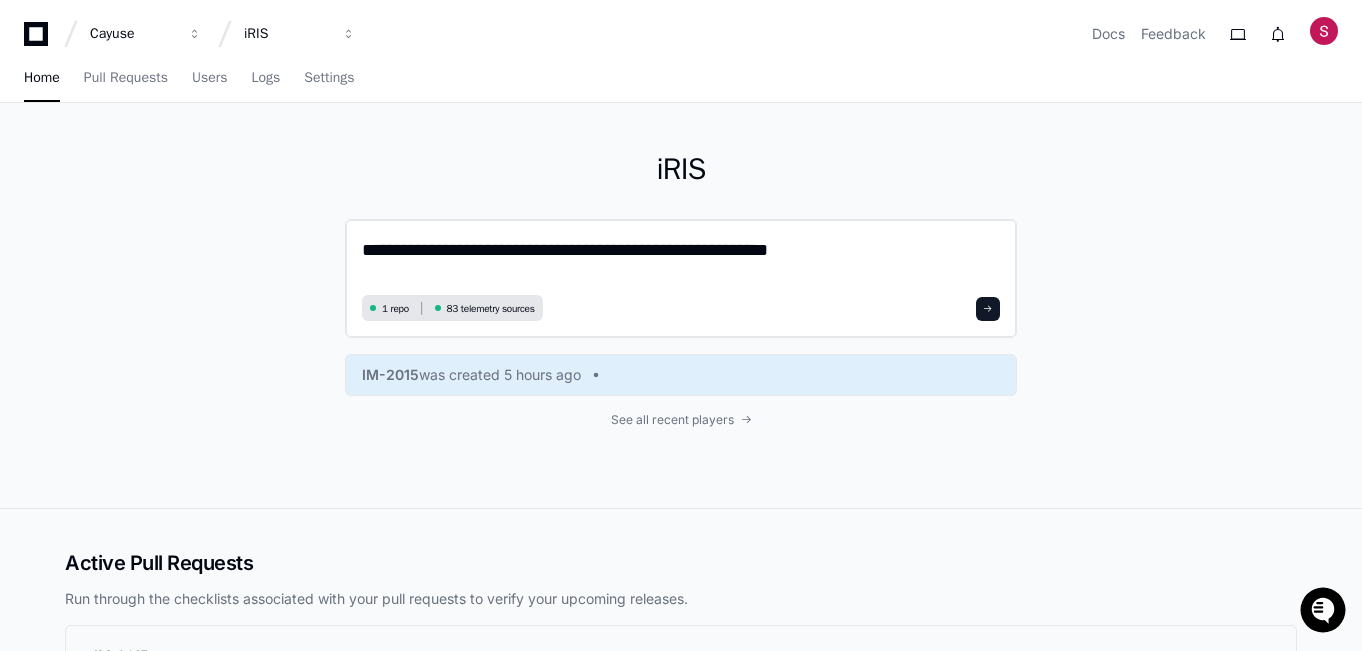 paste on "**********" 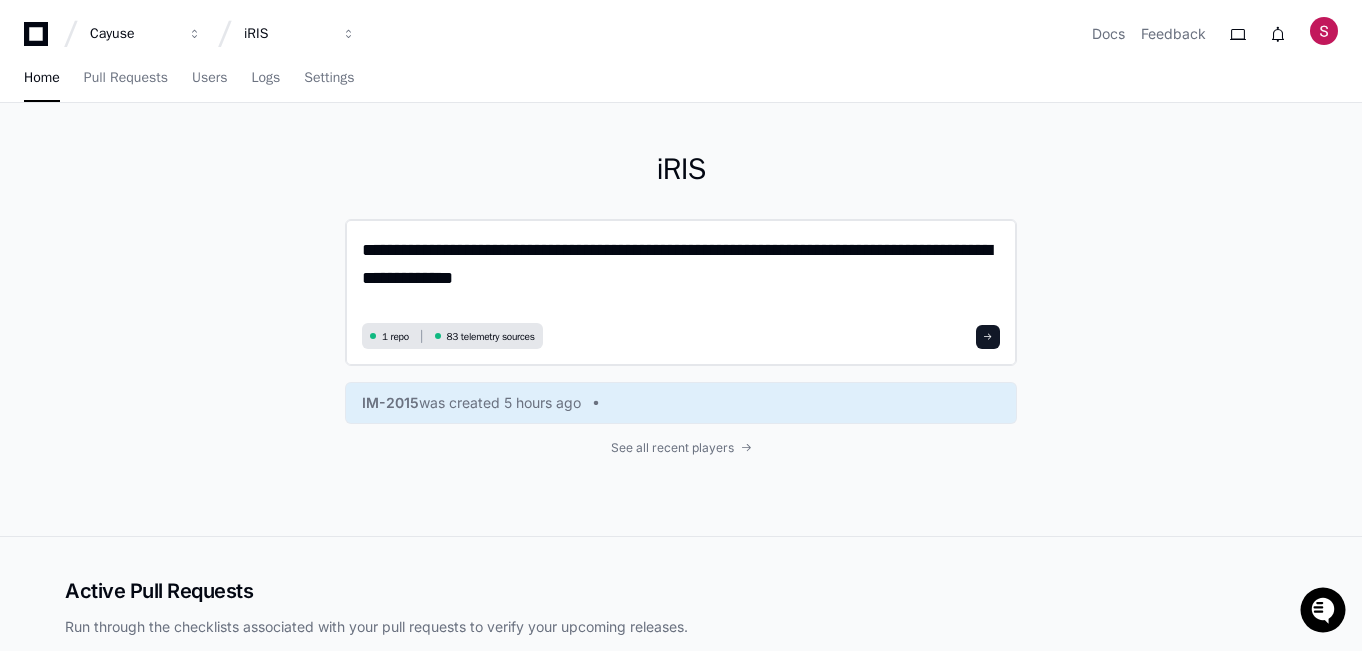 drag, startPoint x: 549, startPoint y: 280, endPoint x: 349, endPoint y: 273, distance: 200.12247 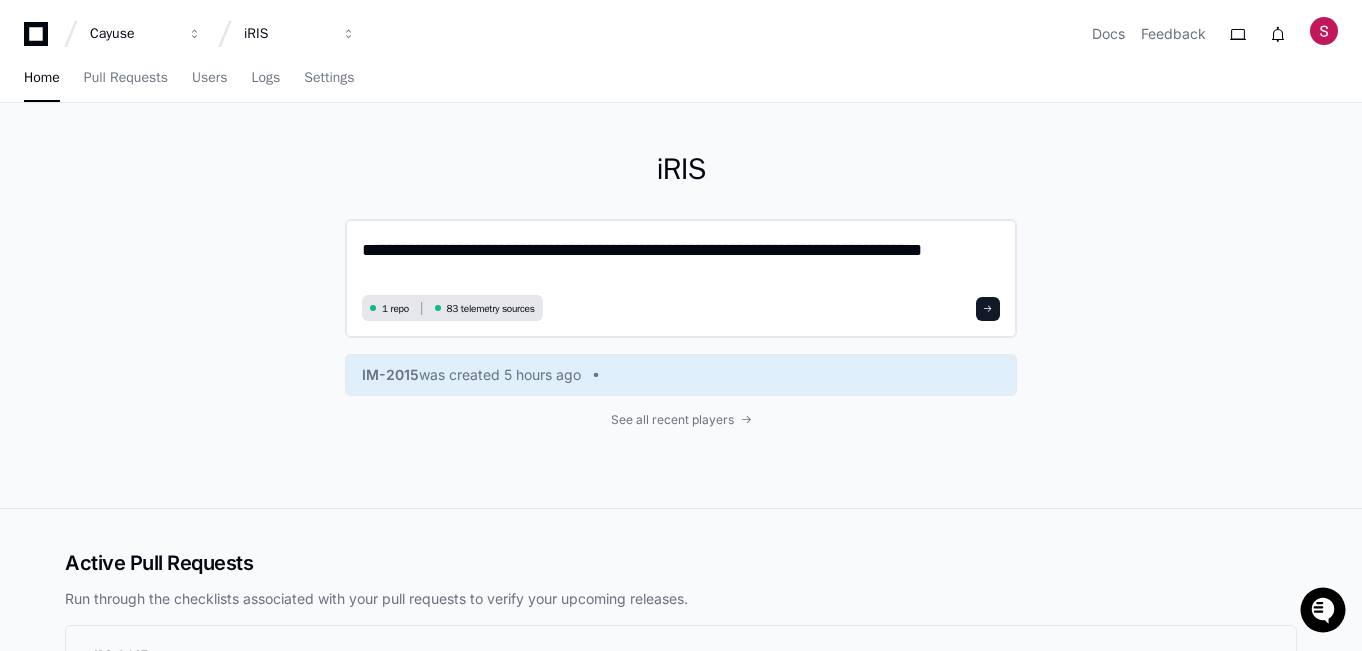 click on "**********" 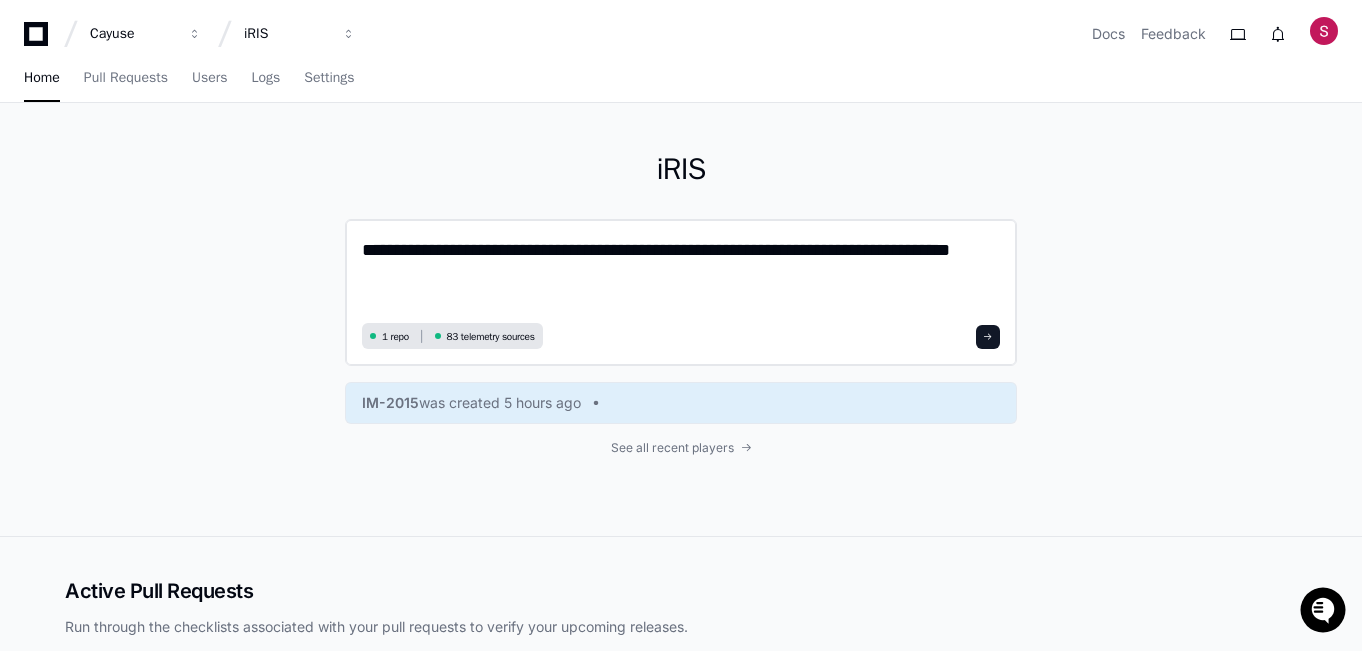 click on "**********" 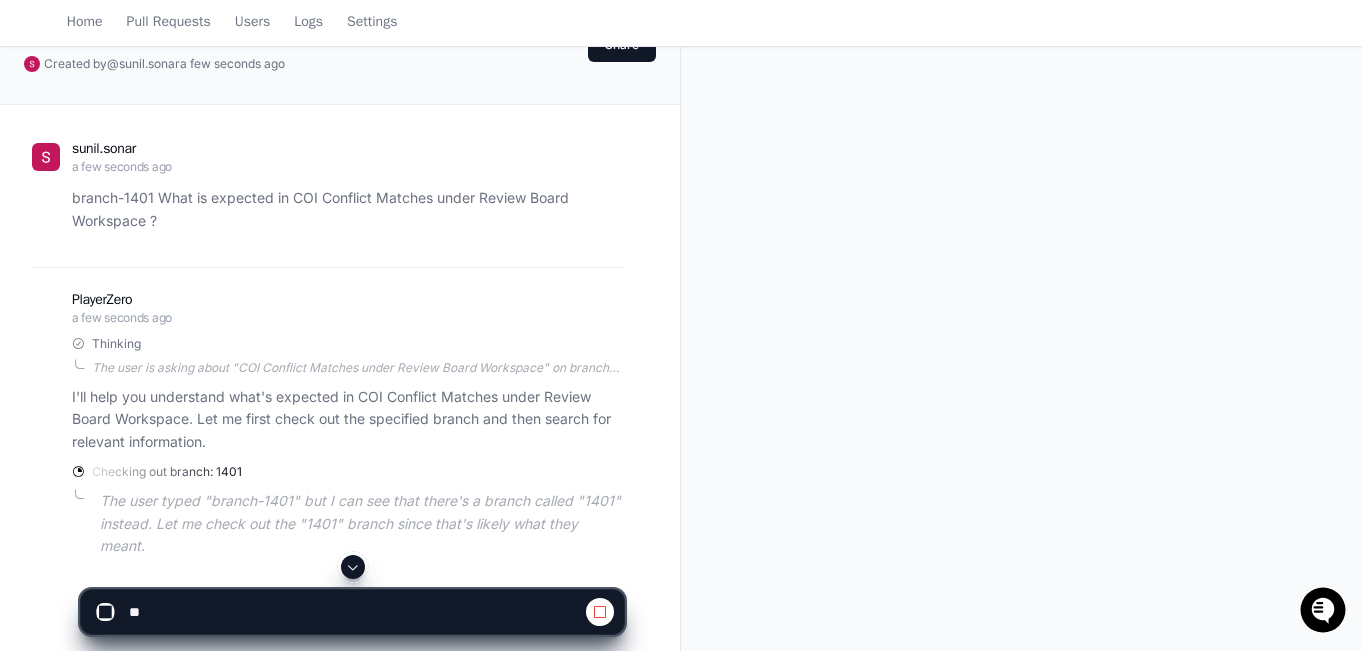 scroll, scrollTop: 0, scrollLeft: 0, axis: both 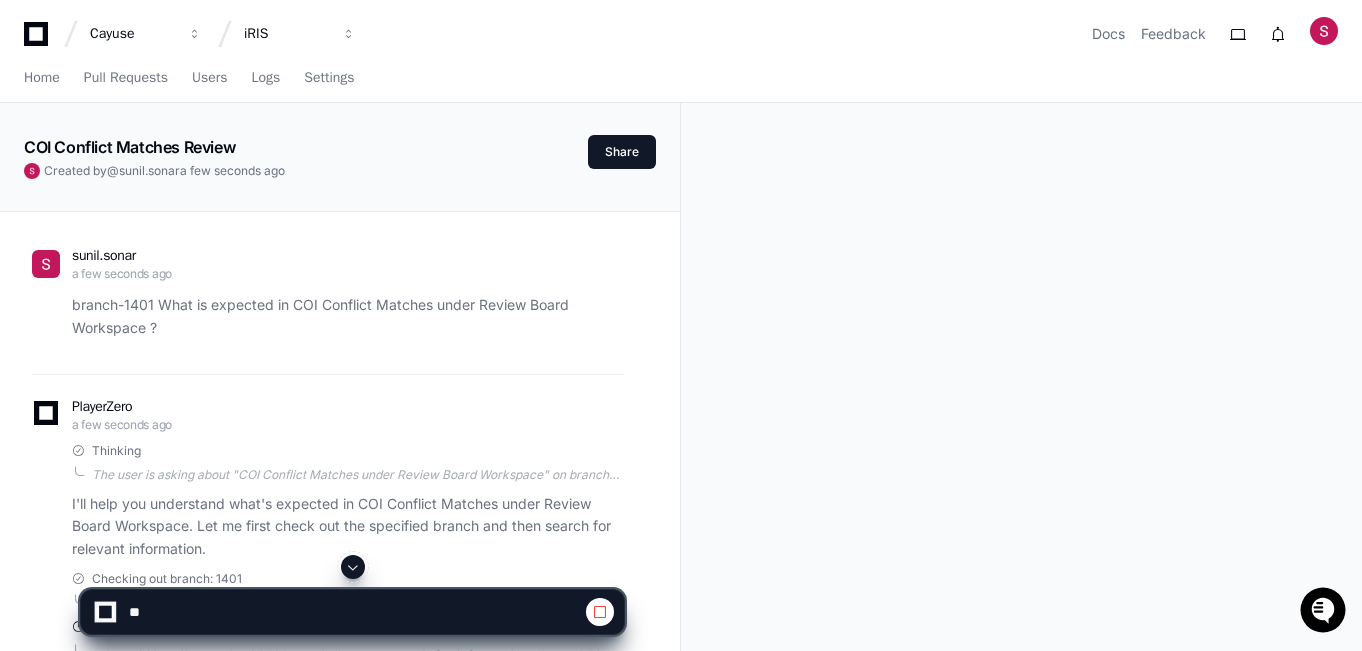 click on "branch-1401 What is expected in COI Conflict Matches under Review Board Workspace ?" 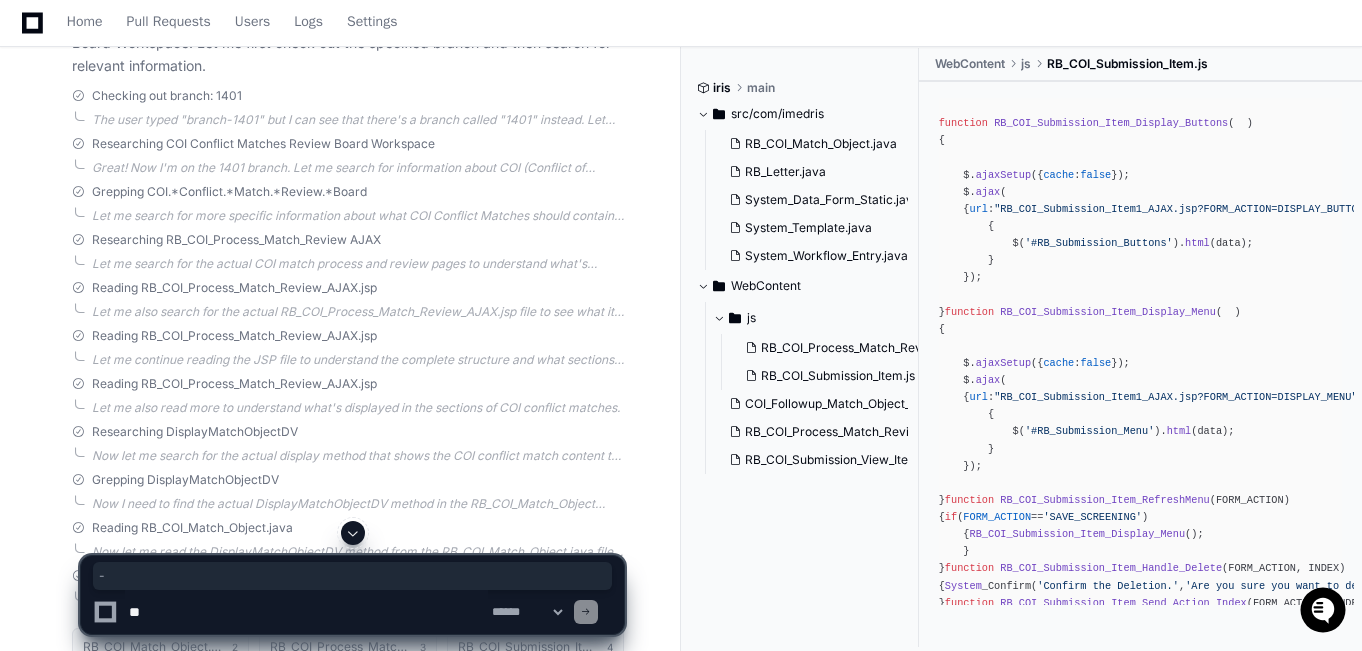 scroll, scrollTop: 441, scrollLeft: 0, axis: vertical 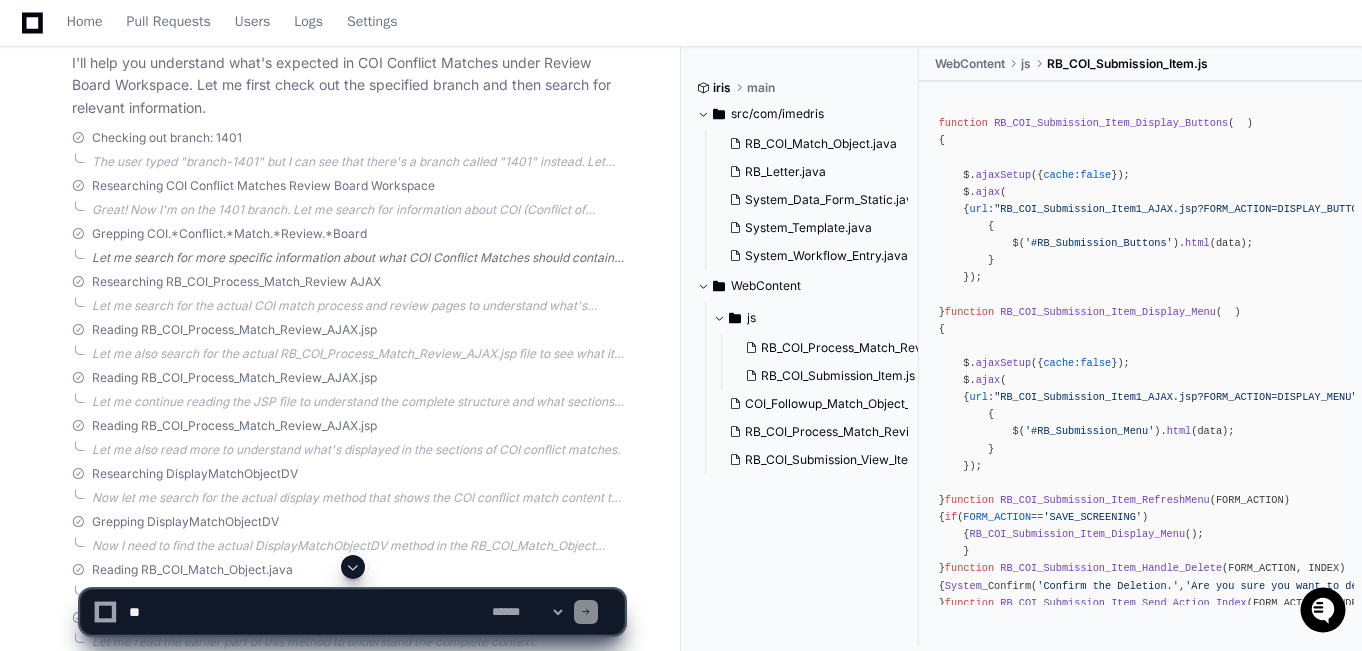 click on "Let me search for more specific information about what COI Conflict Matches should contain or what is expected in the Review Board workspace." 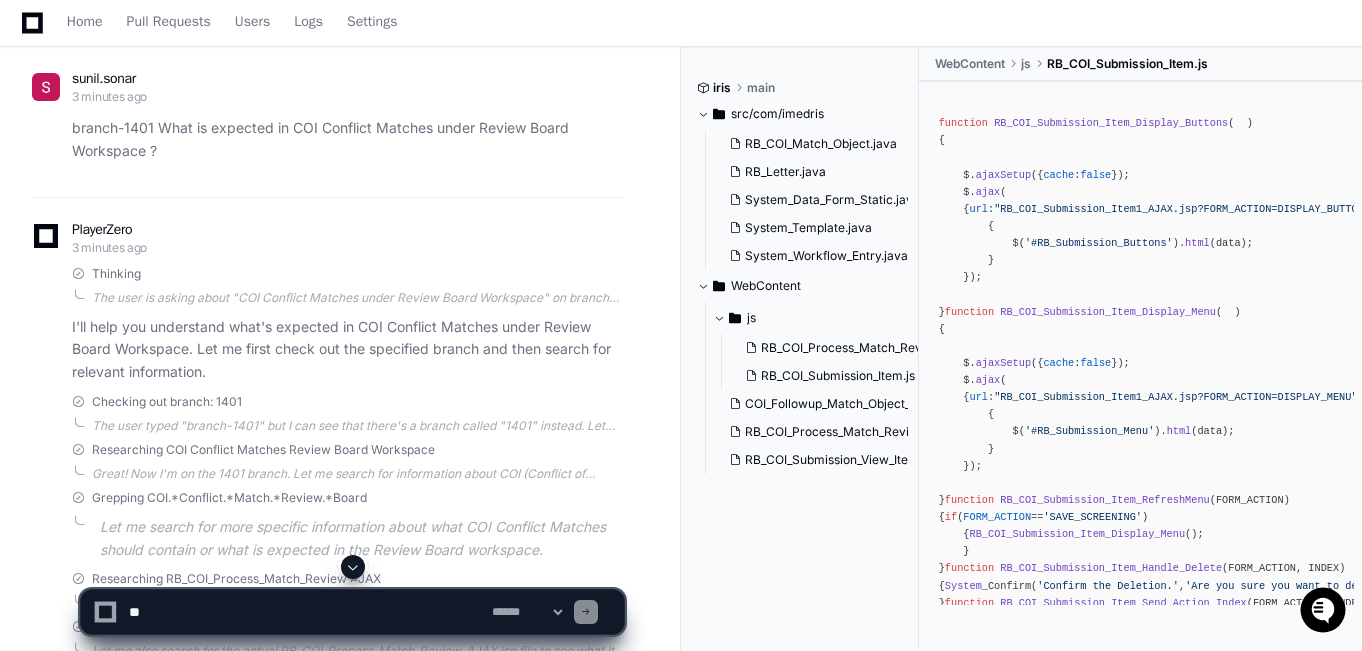 scroll, scrollTop: 141, scrollLeft: 0, axis: vertical 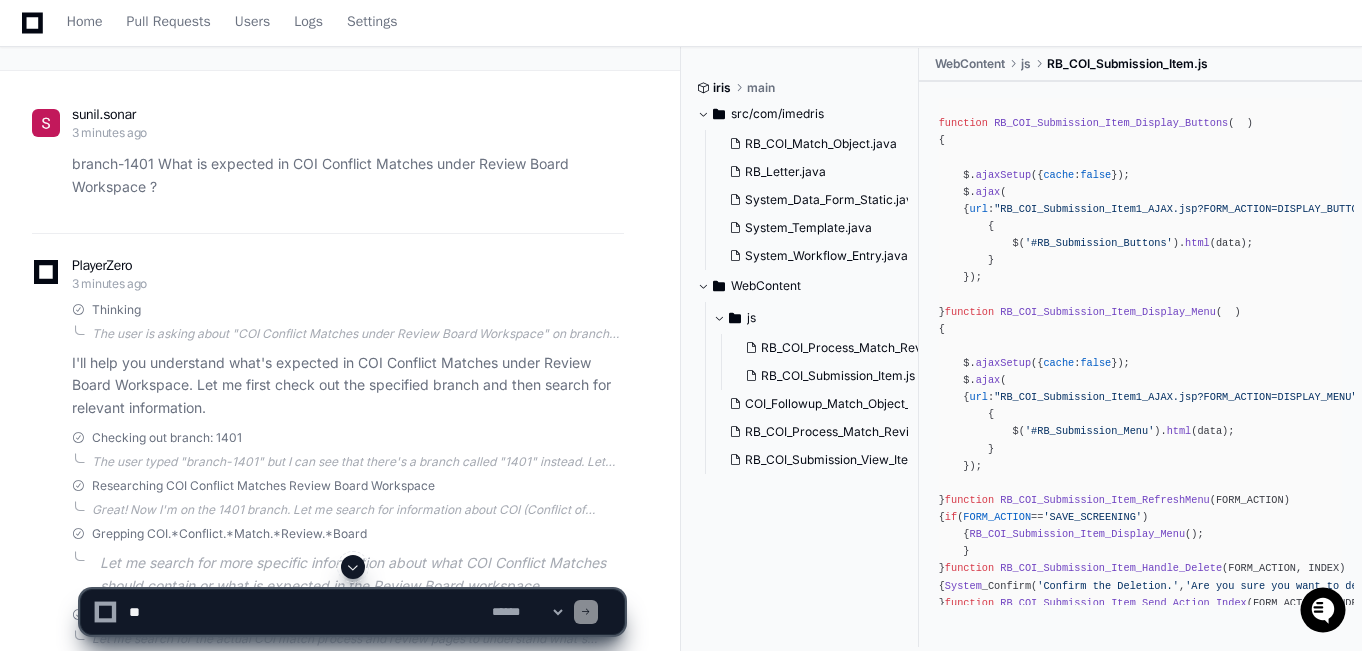click on "branch-1401 What is expected in COI Conflict Matches under Review Board Workspace ?" 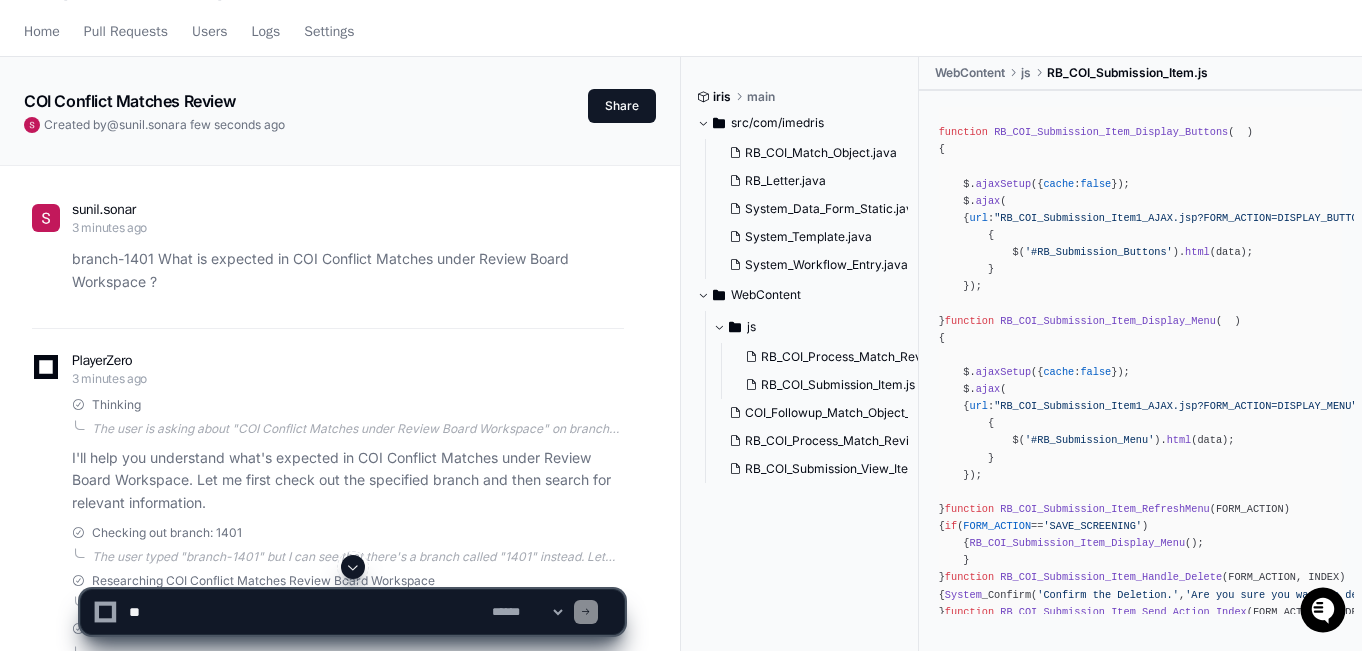 scroll, scrollTop: 0, scrollLeft: 0, axis: both 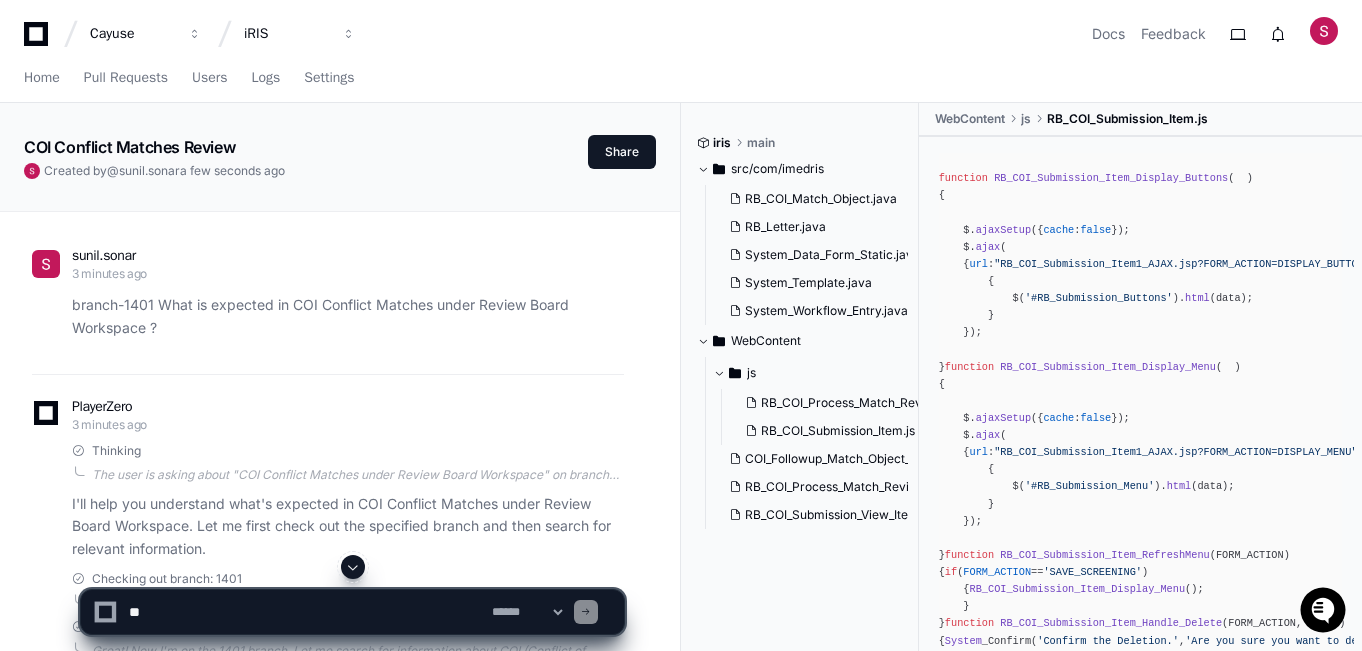 click on "branch-1401 What is expected in COI Conflict Matches under Review Board Workspace ?" 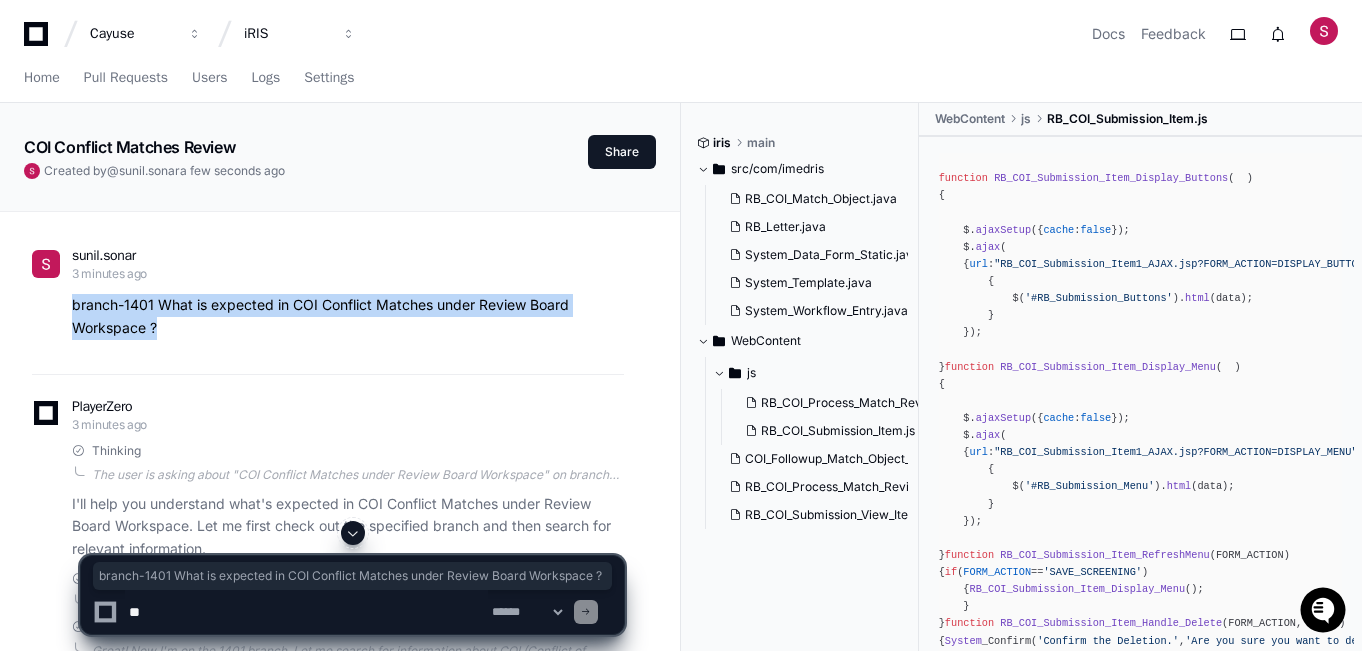 drag, startPoint x: 71, startPoint y: 301, endPoint x: 173, endPoint y: 340, distance: 109.201645 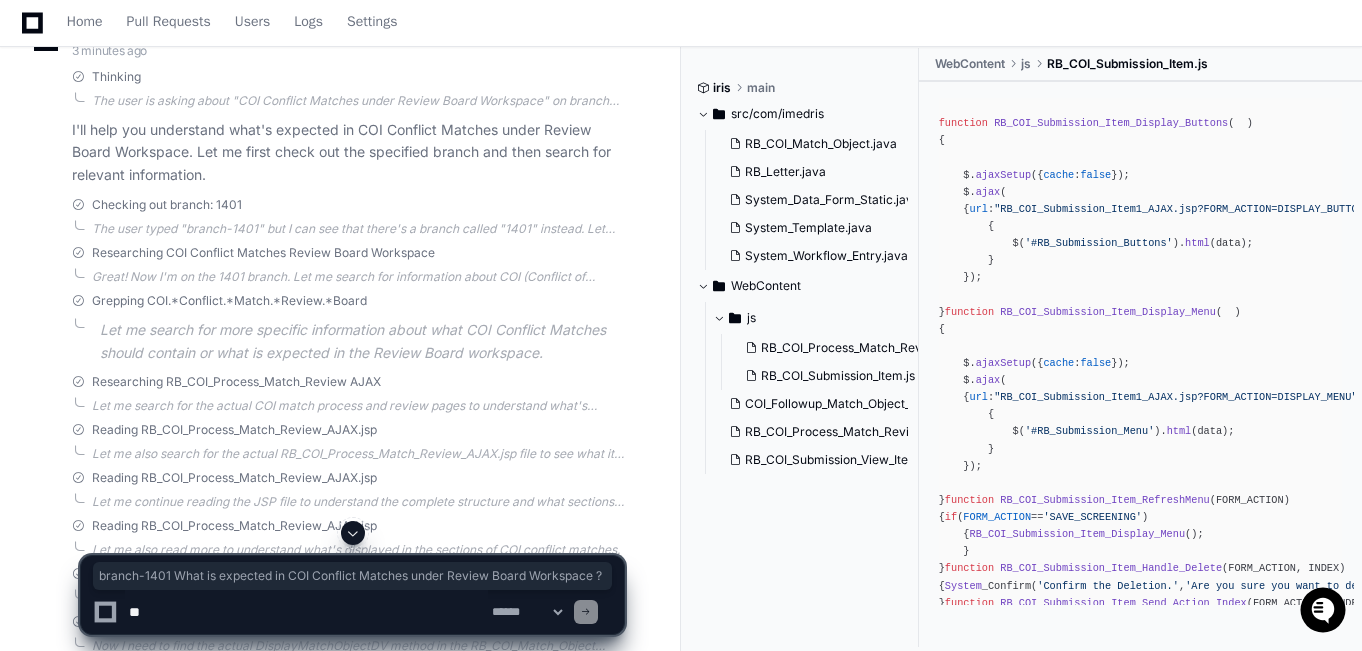 scroll, scrollTop: 0, scrollLeft: 0, axis: both 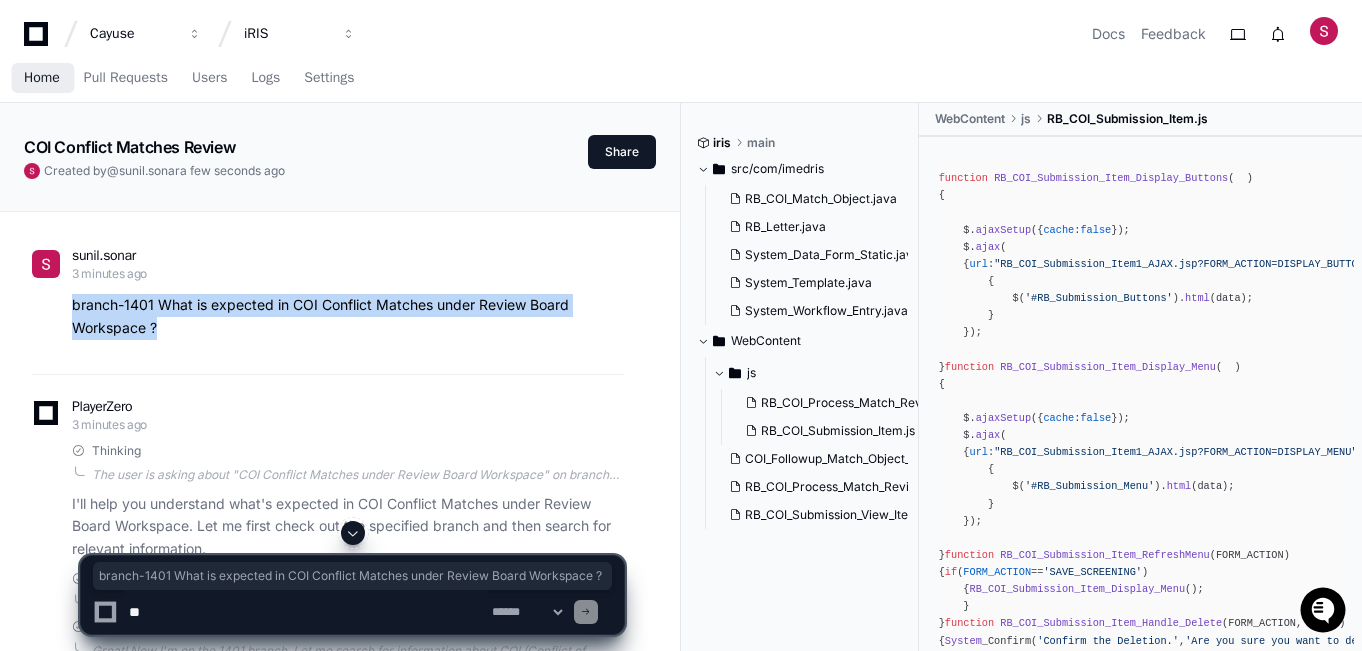 click on "Home" at bounding box center (42, 78) 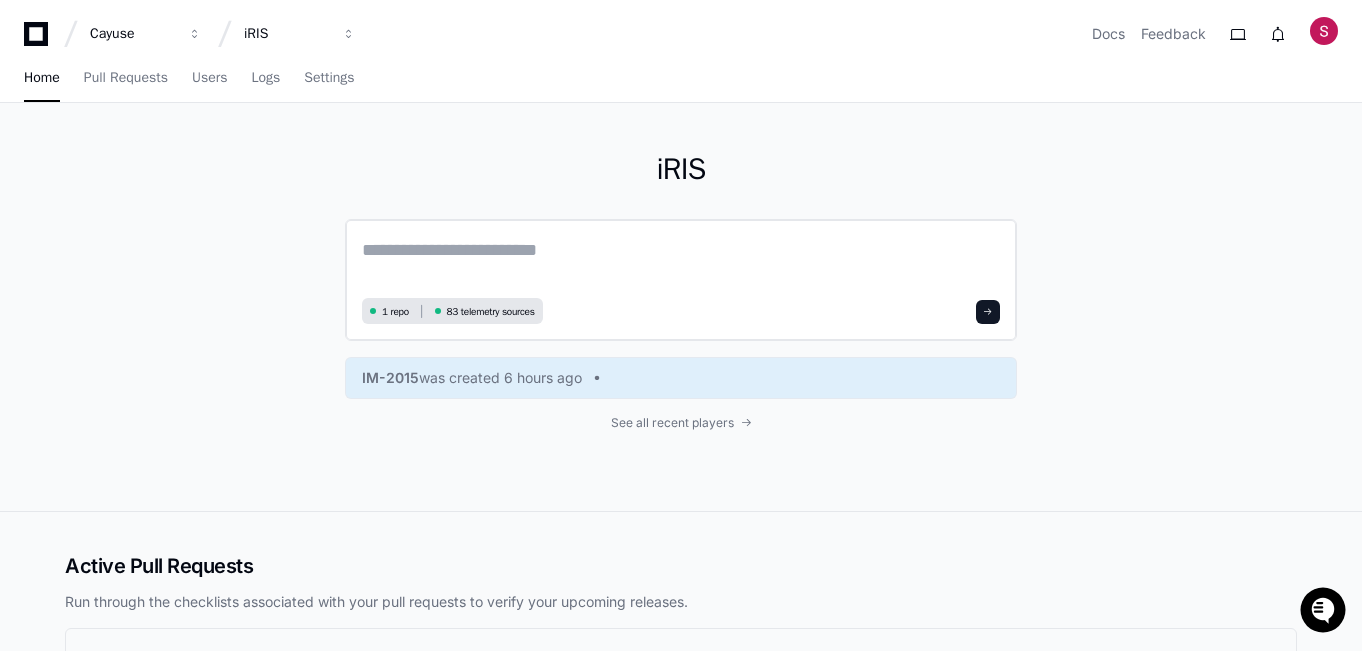 click 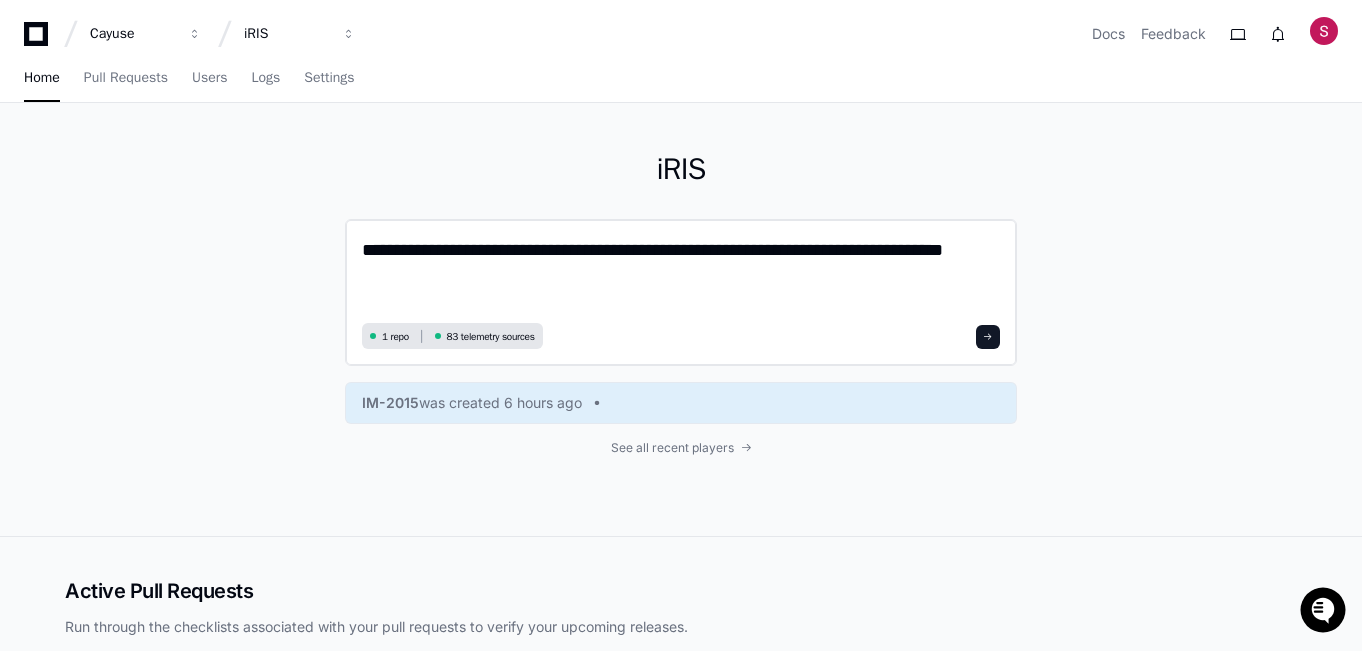 drag, startPoint x: 426, startPoint y: 246, endPoint x: 447, endPoint y: 255, distance: 22.847319 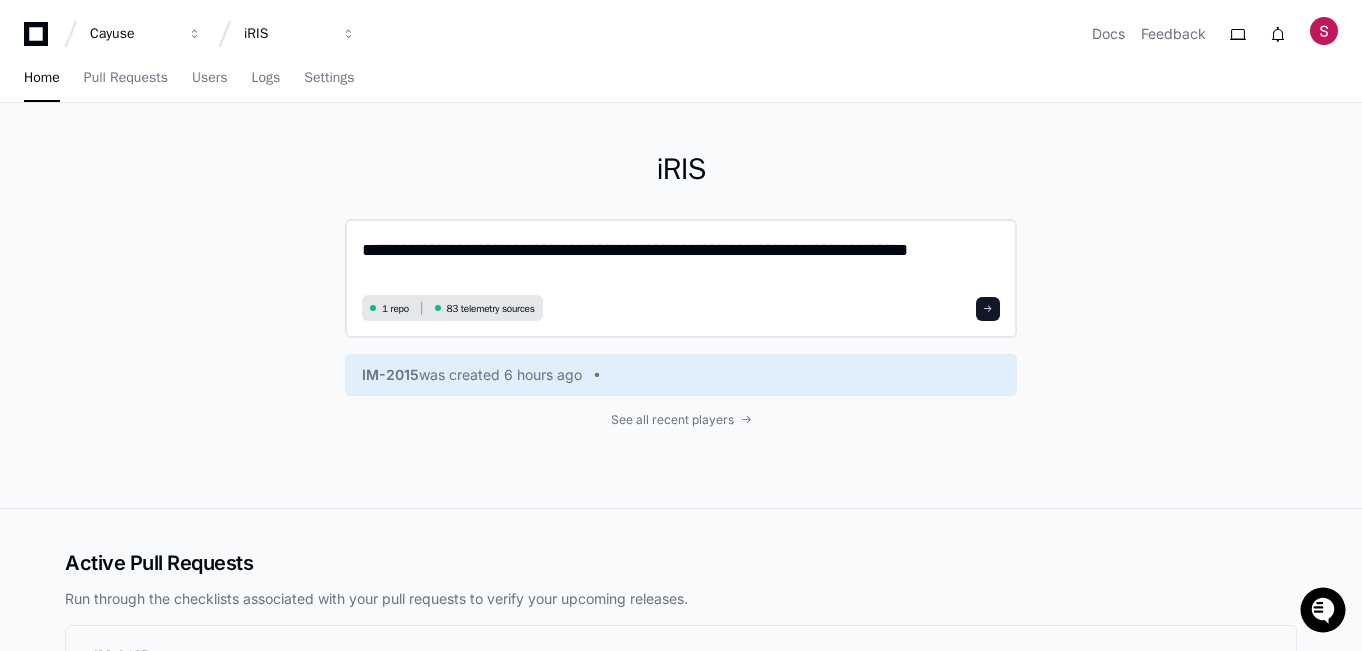 type on "**********" 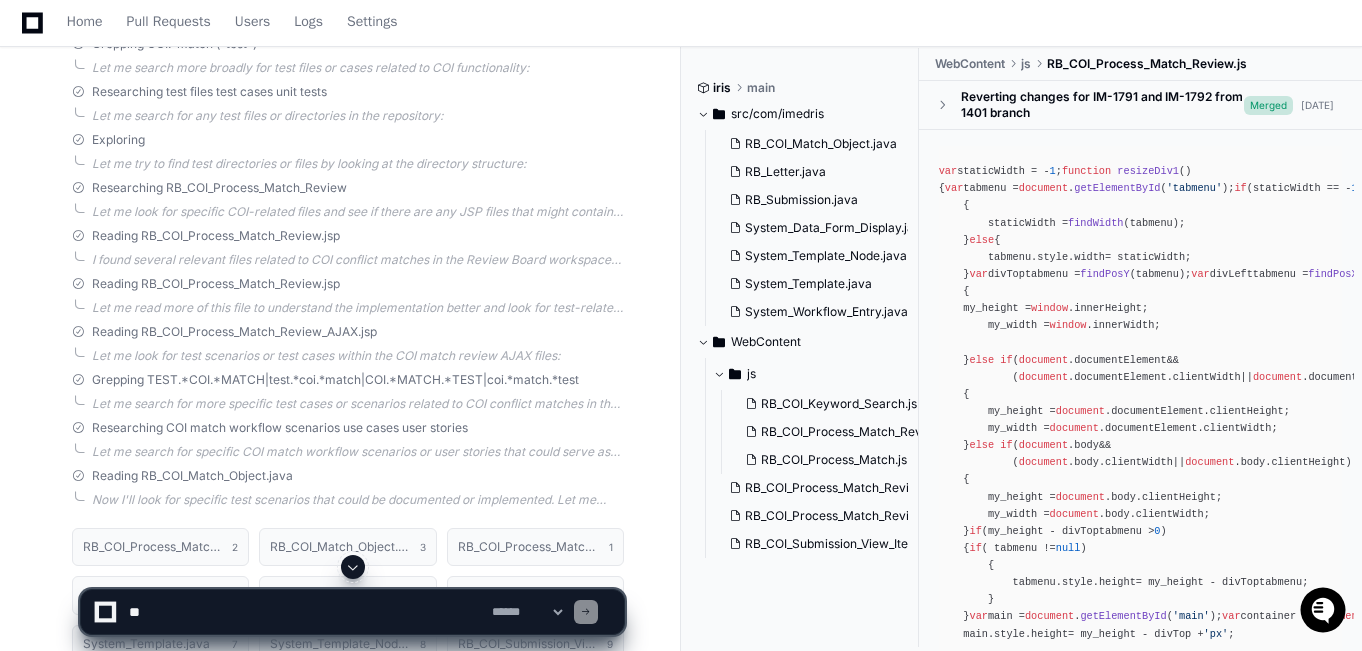 scroll, scrollTop: 828, scrollLeft: 0, axis: vertical 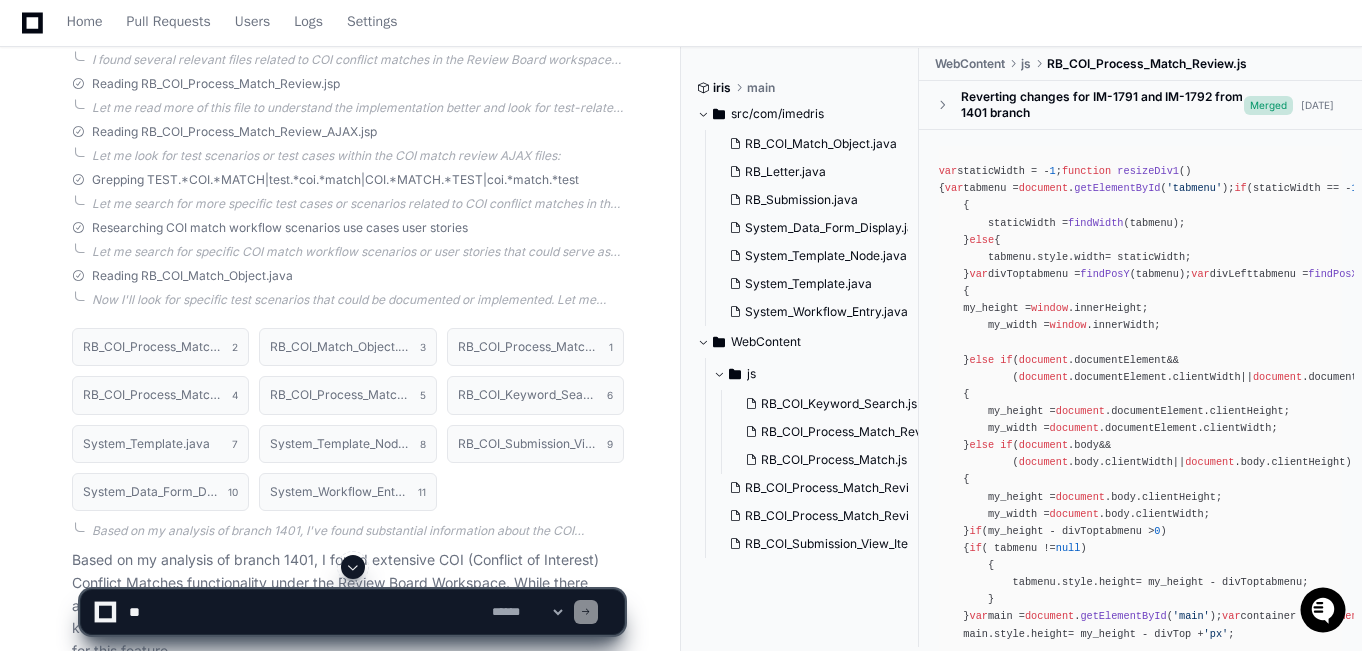 click on "RB_COI_Process_Match_Review.jsp 2 RB_COI_Match_Object.java 3 RB_COI_Process_Match_Review.js 1 RB_COI_Process_Match_Review_AJAX.jsp 4 RB_COI_Process_Match.js 5 RB_COI_Keyword_Search.js 6 System_Template.java 7 System_Template_Node.java 8 RB_COI_Submission_View_Item_AJAX.jsp 9 System_Data_Form_Display.java 10 System_Workflow_Entry.java 11  Based on my analysis of branch 1401, I've found substantial information about the COI (Conflict of Interest) Conflict Matches functionality under the Review Board Workspace. While I didn't find explicit test cases in traditional test files (like JUnit tests), I can identify several key functional scenarios from the code that would constitute test cases for this feature. Let me provide a comprehensive answer about what I found.
COI Conflict Matches Test Scenarios
Here are the main test cases that should be covered for COI Conflict Matches under Review Board Workspace:
Core Match Object Operations
Creating COI Match Objects
2
3
1
4" 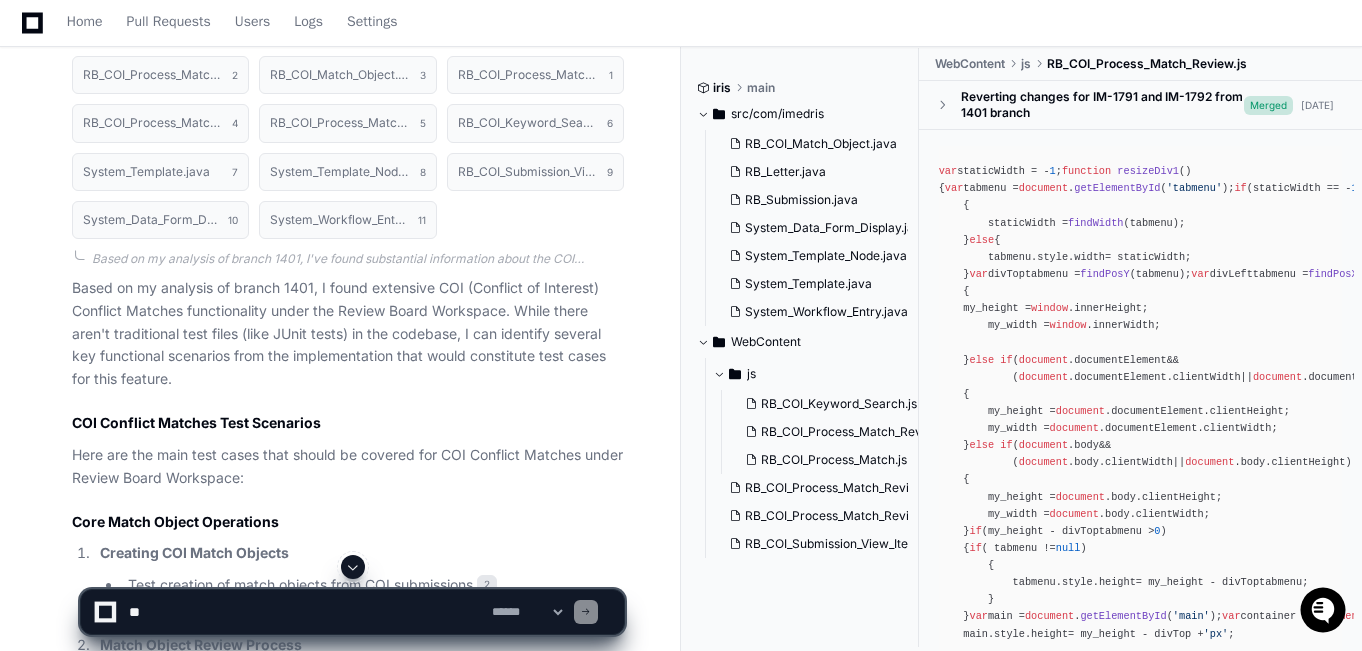 scroll, scrollTop: 1200, scrollLeft: 0, axis: vertical 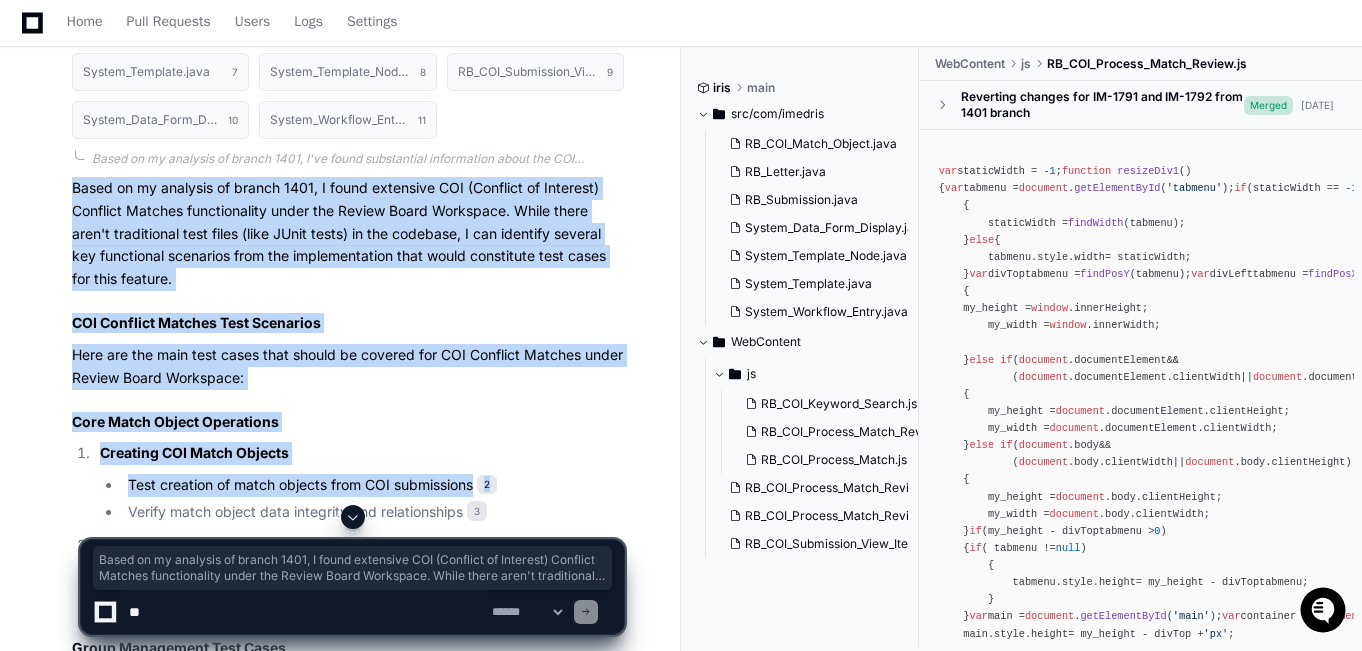 drag, startPoint x: 73, startPoint y: 186, endPoint x: 524, endPoint y: 466, distance: 530.8493 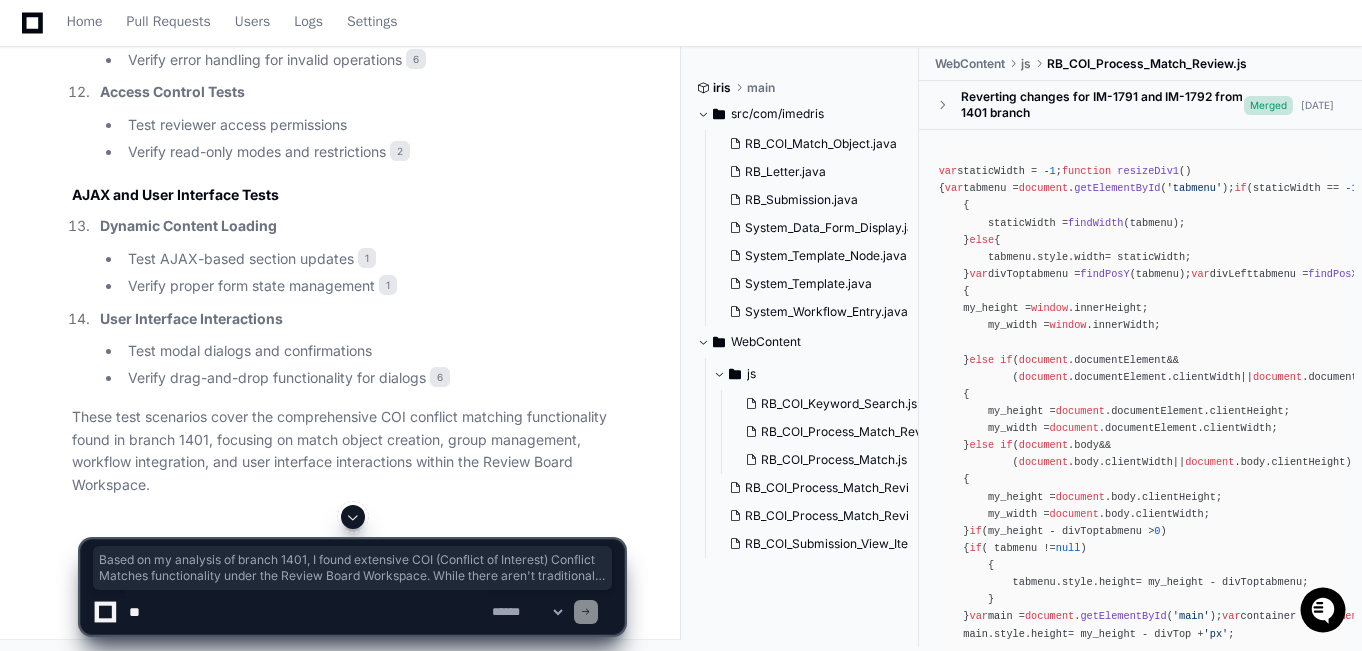 scroll, scrollTop: 2840, scrollLeft: 0, axis: vertical 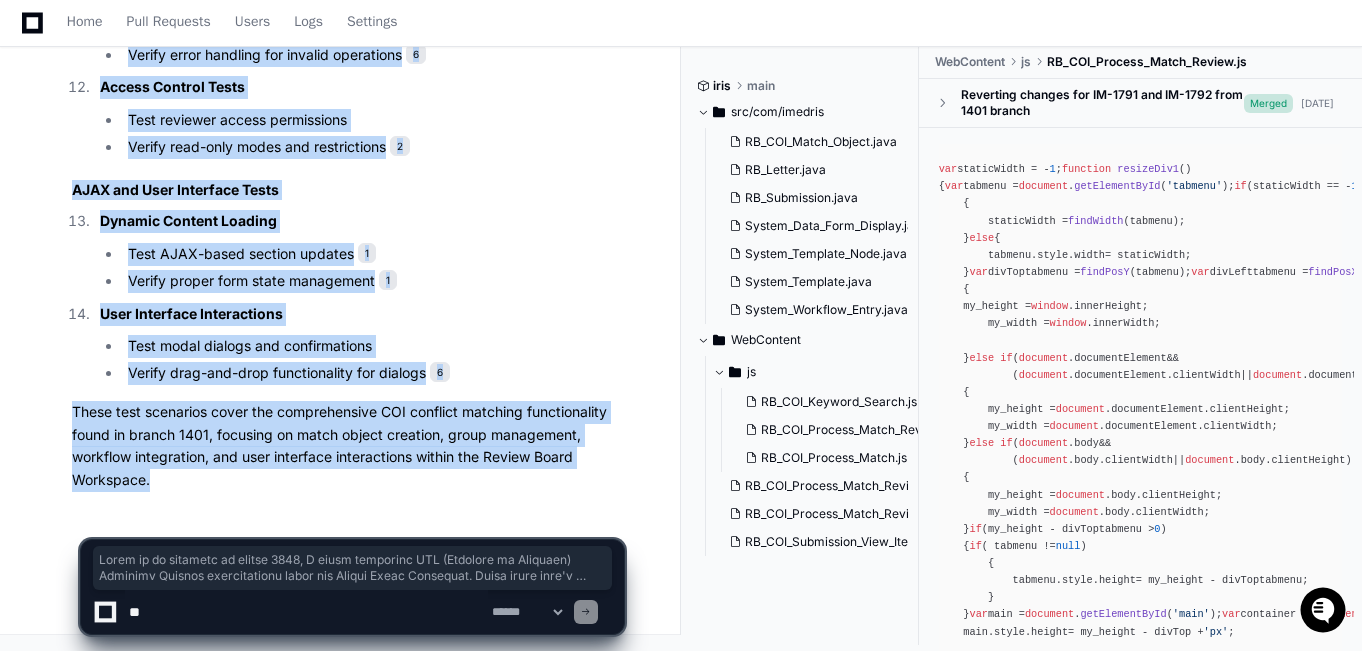 click on "PlayerZero 6 minutes ago Thinking Checking out branch: 1401  The user is asking about branch 1401 and specifically about test cases for COI (Conflict of Interest) Conflict Matches under Review Board Workspace. I need to:
1. First check if there's a branch named "1401" in the repository
2. If it exists, checkout that branch
3. Then search for test cases related to COI conflict matches and review board workspace
Let me start by checking if this branch exists and then search for relevant test cases.  I'll help you find test cases for COI Conflict Matches under Review Board Workspace on branch 1401. Let me first check if this branch exists and then search for the relevant test cases.
Researching COI conflict matches review board workspace test cases Grepping test.*COI.*conflict.*match (*test*) Grepping COI.*match (*test*)  Let me search more broadly for test files or cases related to COI functionality:  Researching test files test cases unit tests Exploring  2 3 1 4" 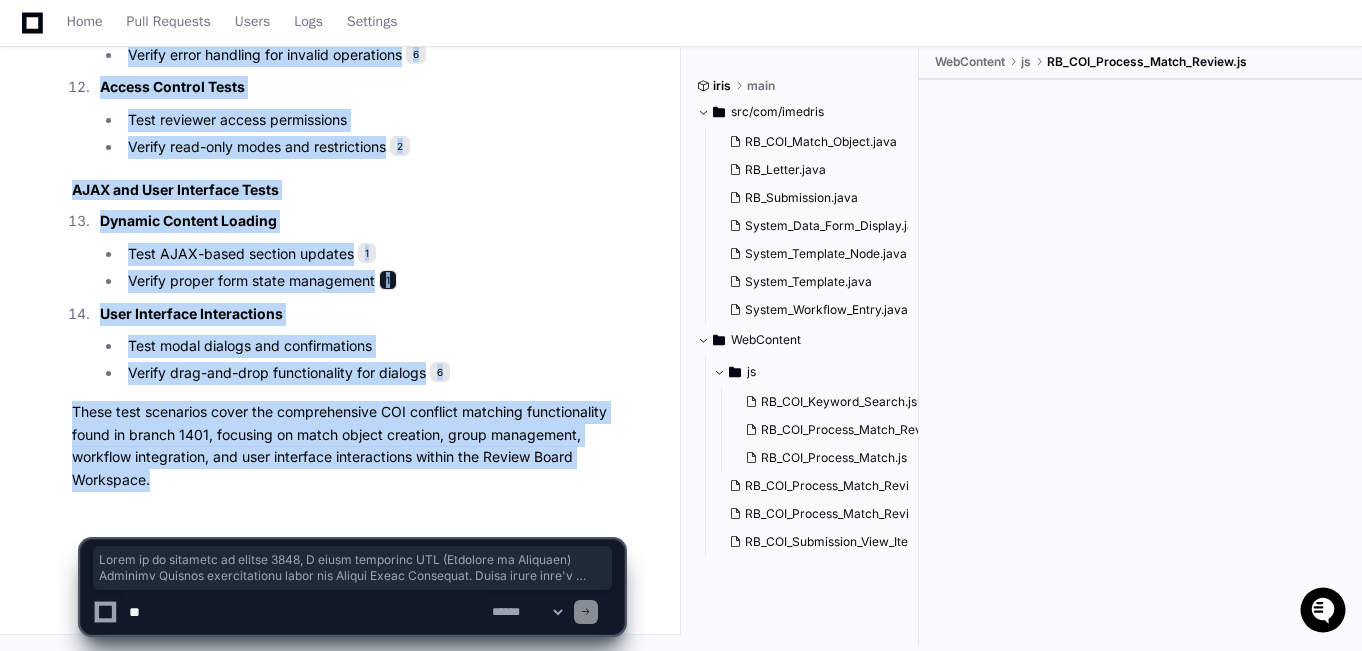 click on "1" 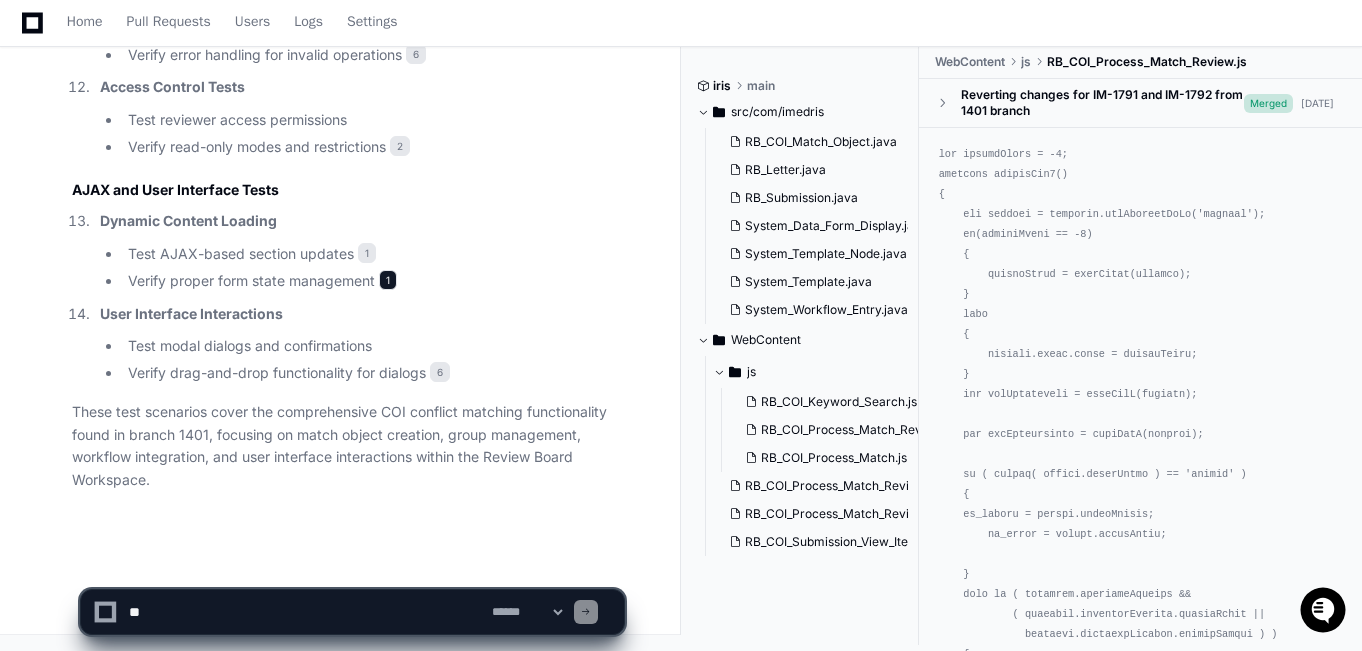 click on "1" 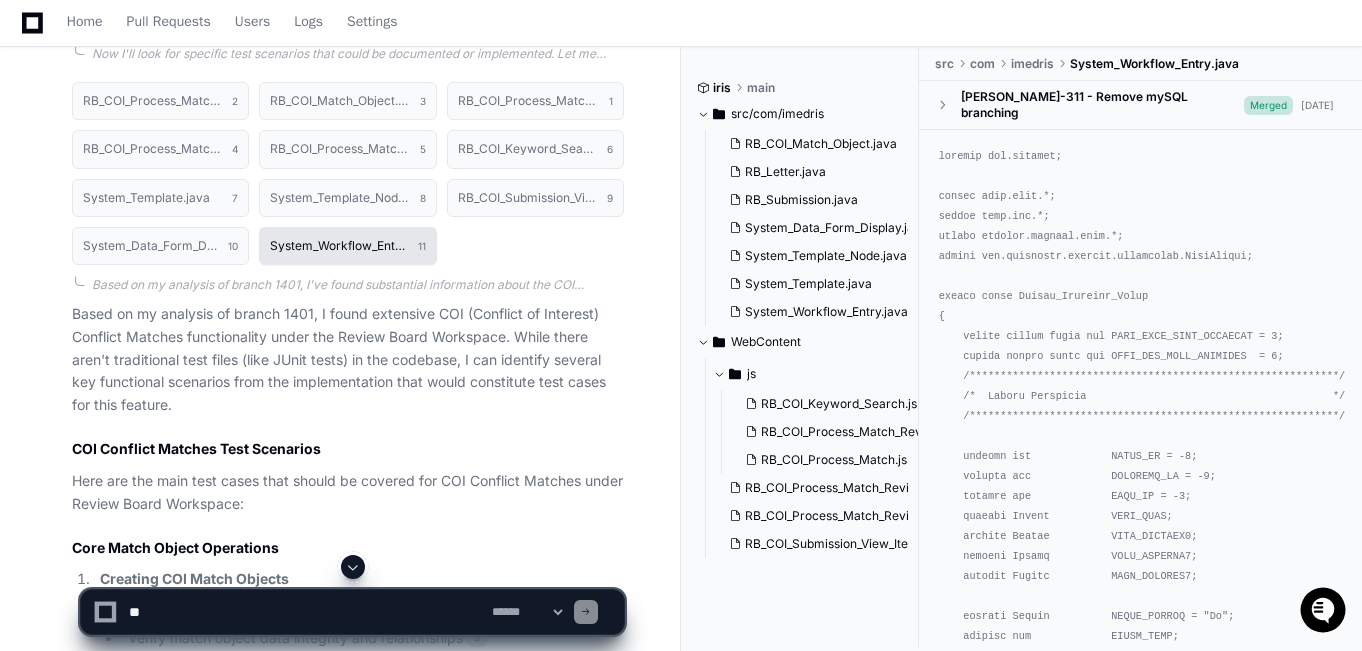 scroll, scrollTop: 1040, scrollLeft: 0, axis: vertical 